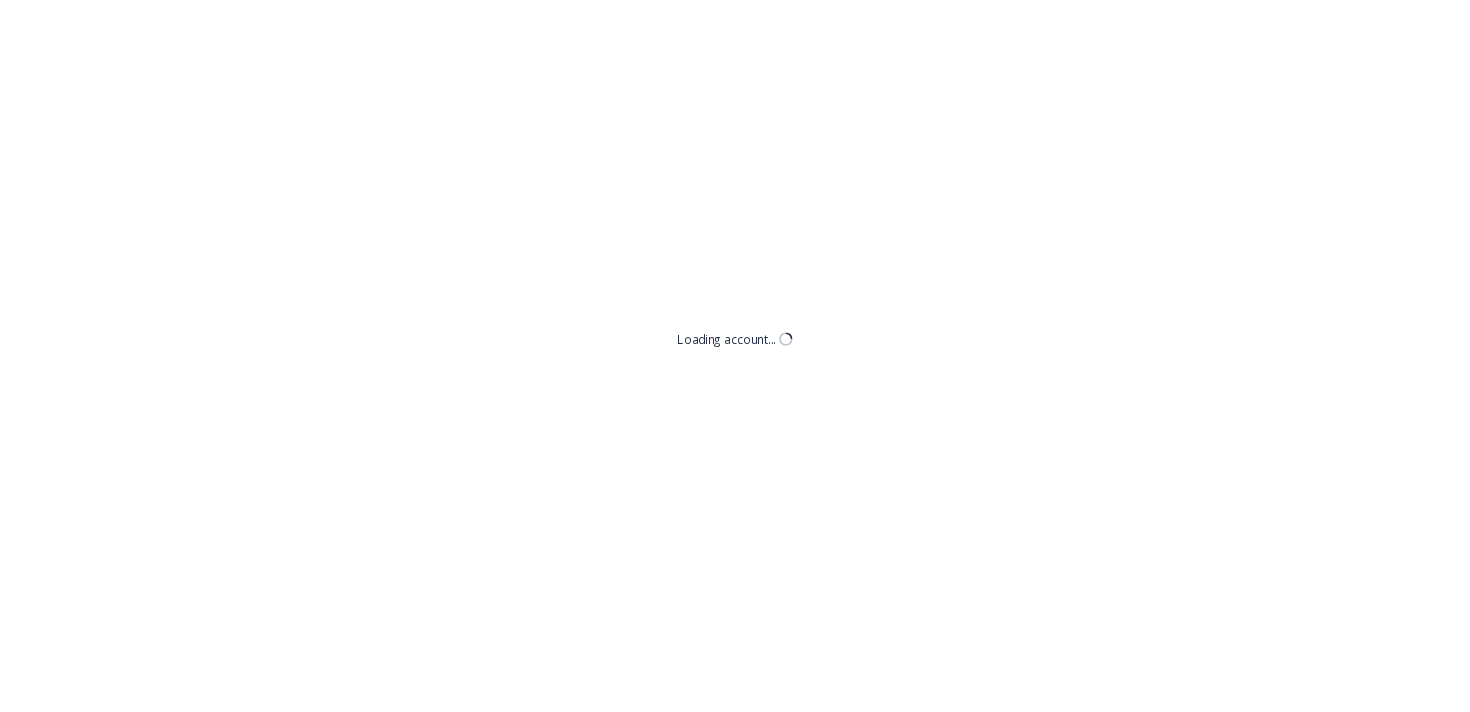 scroll, scrollTop: 0, scrollLeft: 0, axis: both 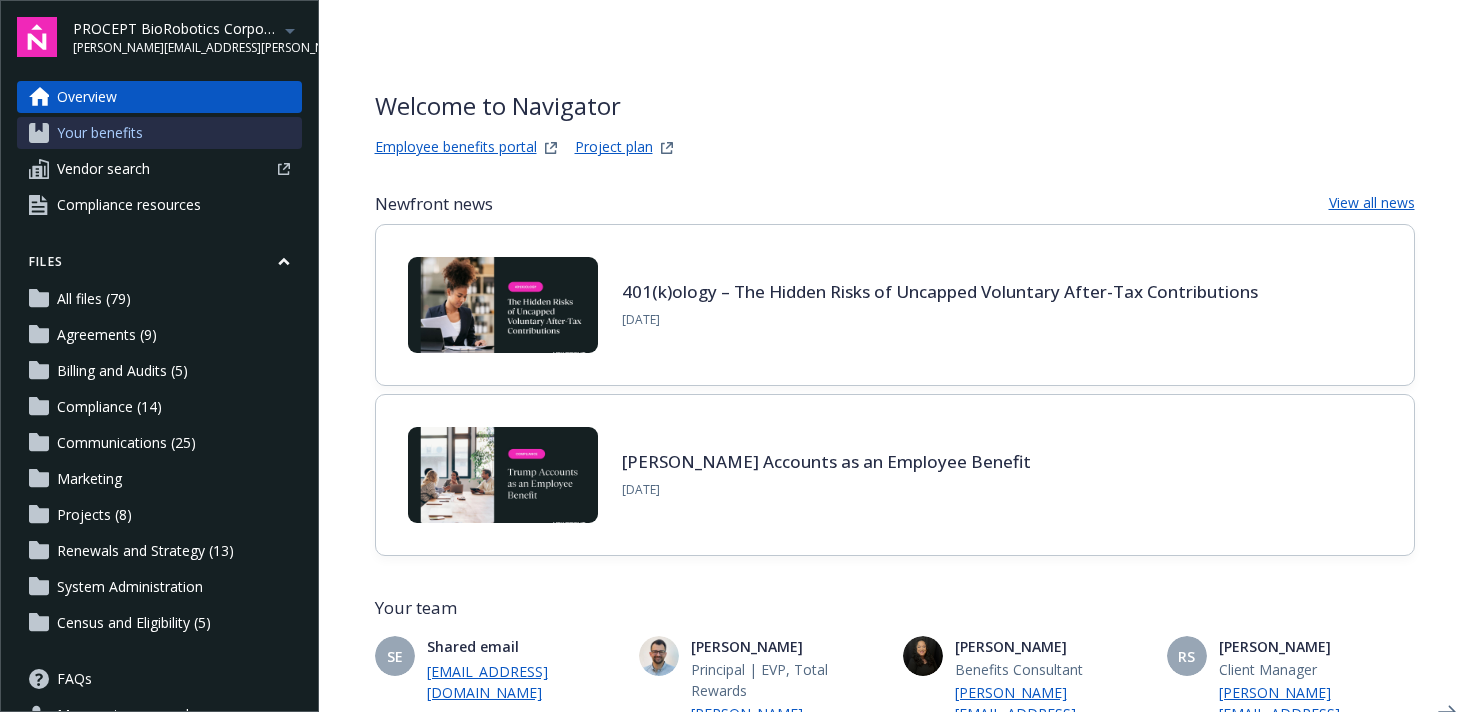 click on "Your benefits" at bounding box center [100, 133] 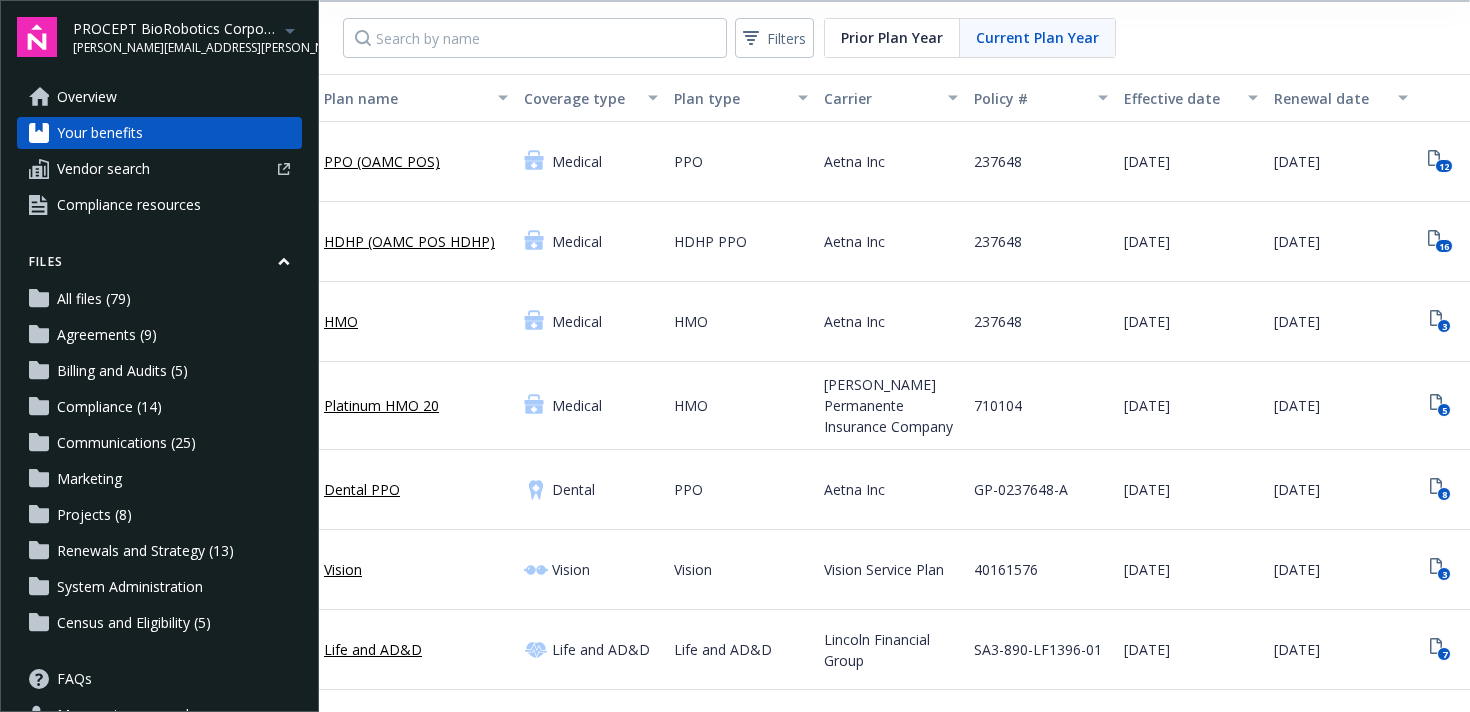 scroll, scrollTop: 0, scrollLeft: 209, axis: horizontal 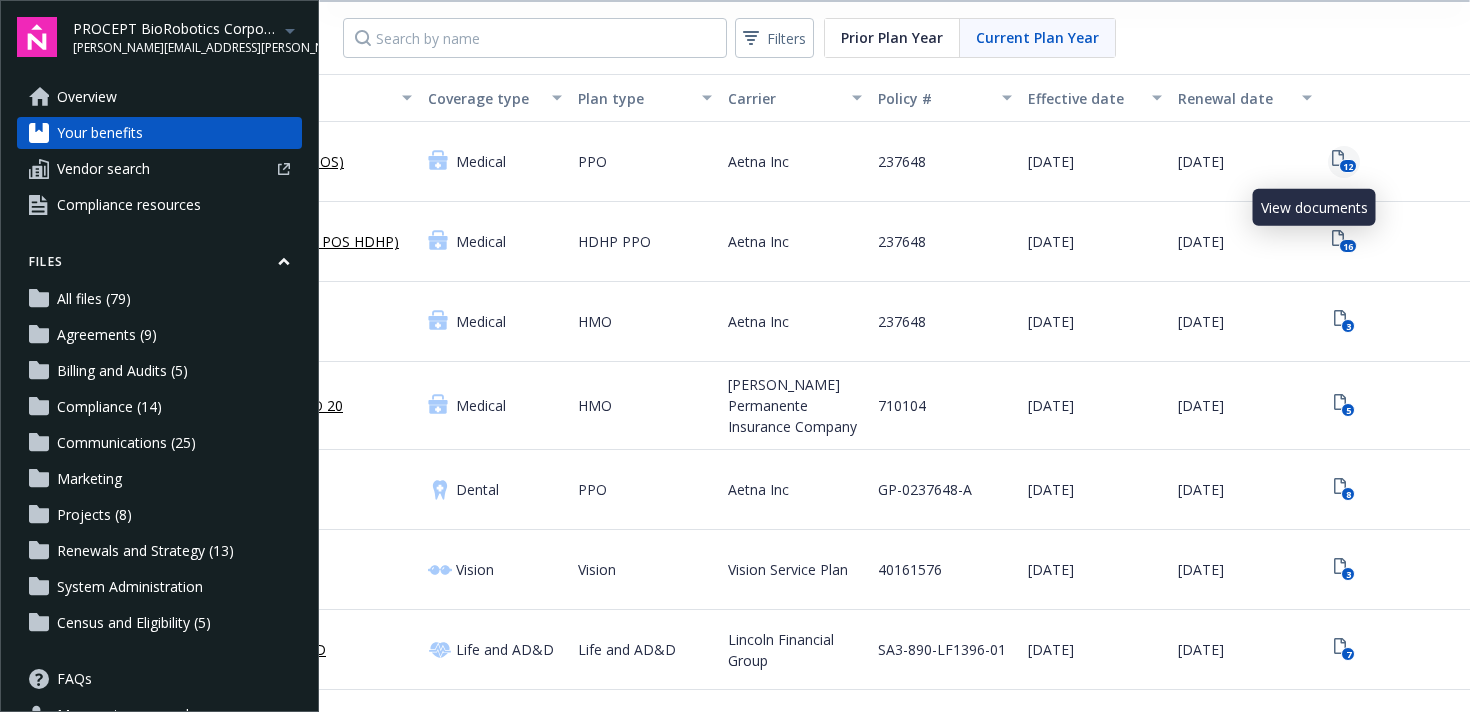 click on "12" 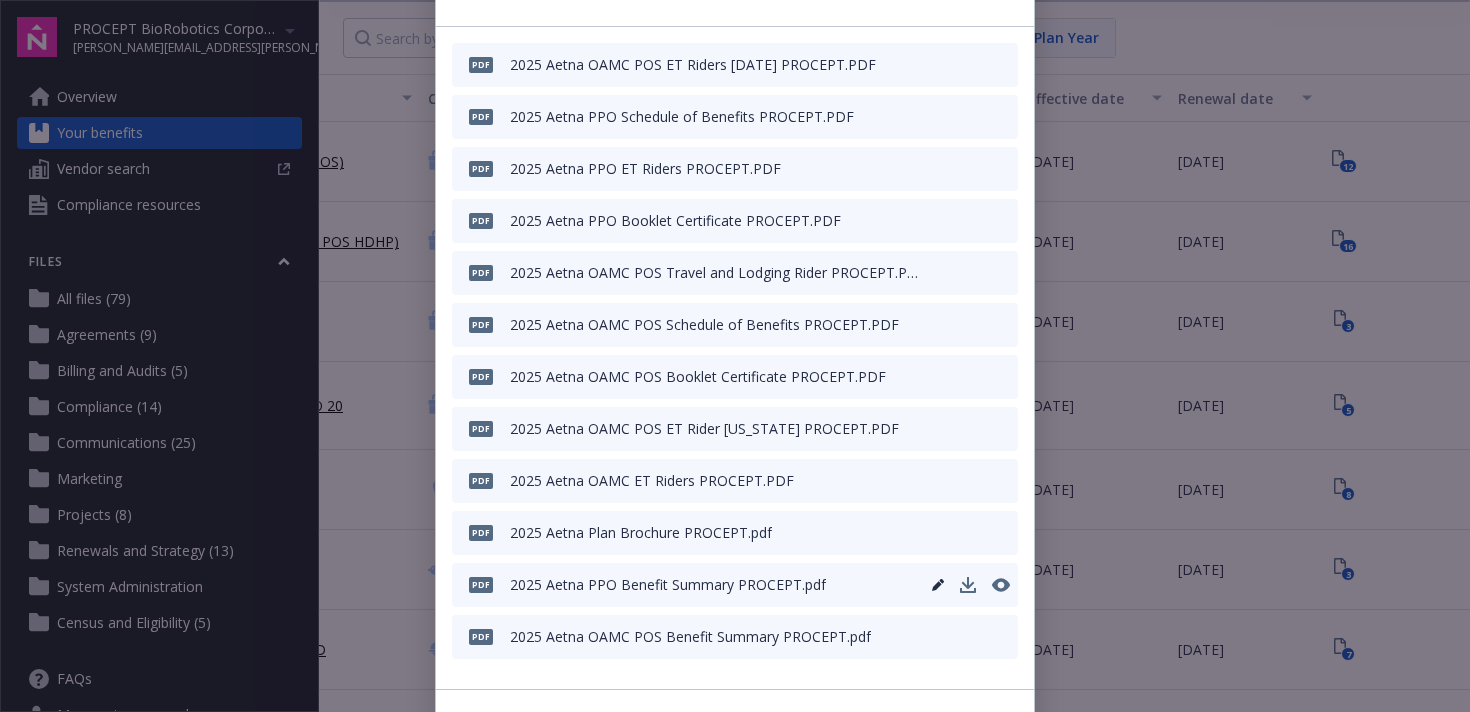 scroll, scrollTop: 0, scrollLeft: 0, axis: both 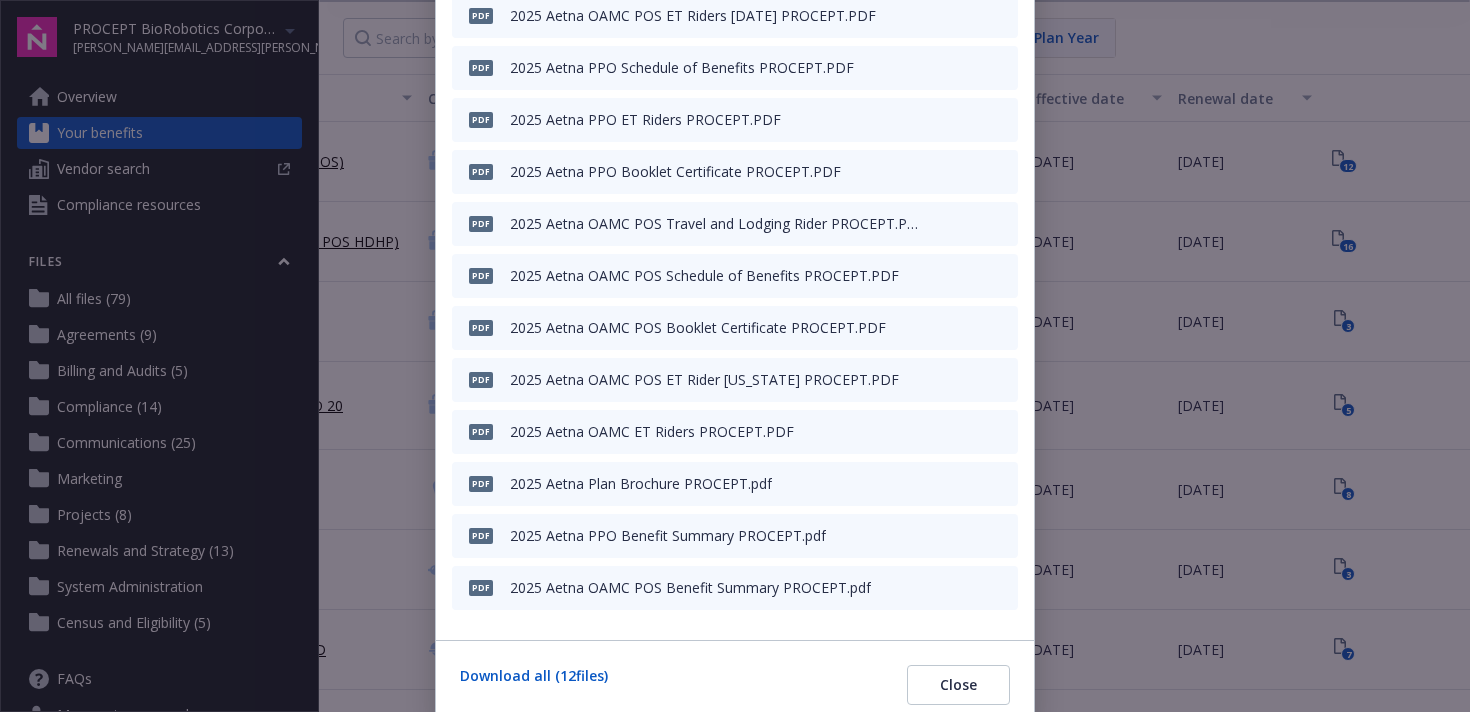 click on "PPO (OAMC POS) PDF 2025 Aetna OAMC POS ET Riders [DATE] PROCEPT.PDF PDF 2025 Aetna PPO Schedule of Benefits PROCEPT.PDF PDF 2025 Aetna PPO ET Riders PROCEPT.PDF PDF 2025 Aetna PPO Booklet Certificate PROCEPT.PDF PDF 2025 Aetna OAMC POS Travel and Lodging Rider PROCEPT.PDF PDF 2025 Aetna OAMC POS Schedule of Benefits PROCEPT.PDF PDF 2025 Aetna OAMC POS Booklet Certificate PROCEPT.PDF PDF 2025 Aetna OAMC POS ET Rider [US_STATE] PROCEPT.PDF PDF 2025 Aetna OAMC ET Riders PROCEPT.PDF pdf 2025 Aetna Plan Brochure PROCEPT.pdf pdf 2025 Aetna PPO Benefit Summary PROCEPT.pdf pdf 2025 Aetna OAMC POS Benefit Summary PROCEPT.pdf Download all ( 12  files) Close" at bounding box center (735, 356) 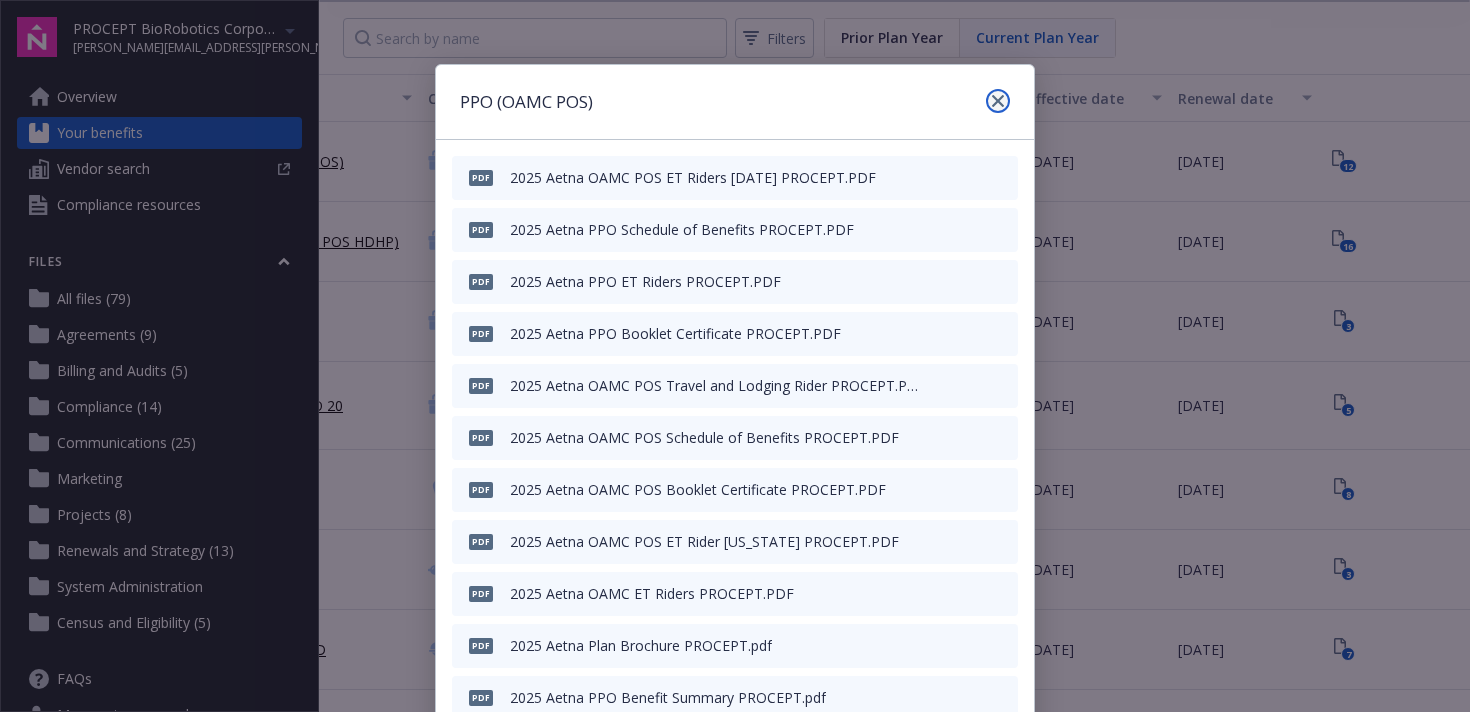 click 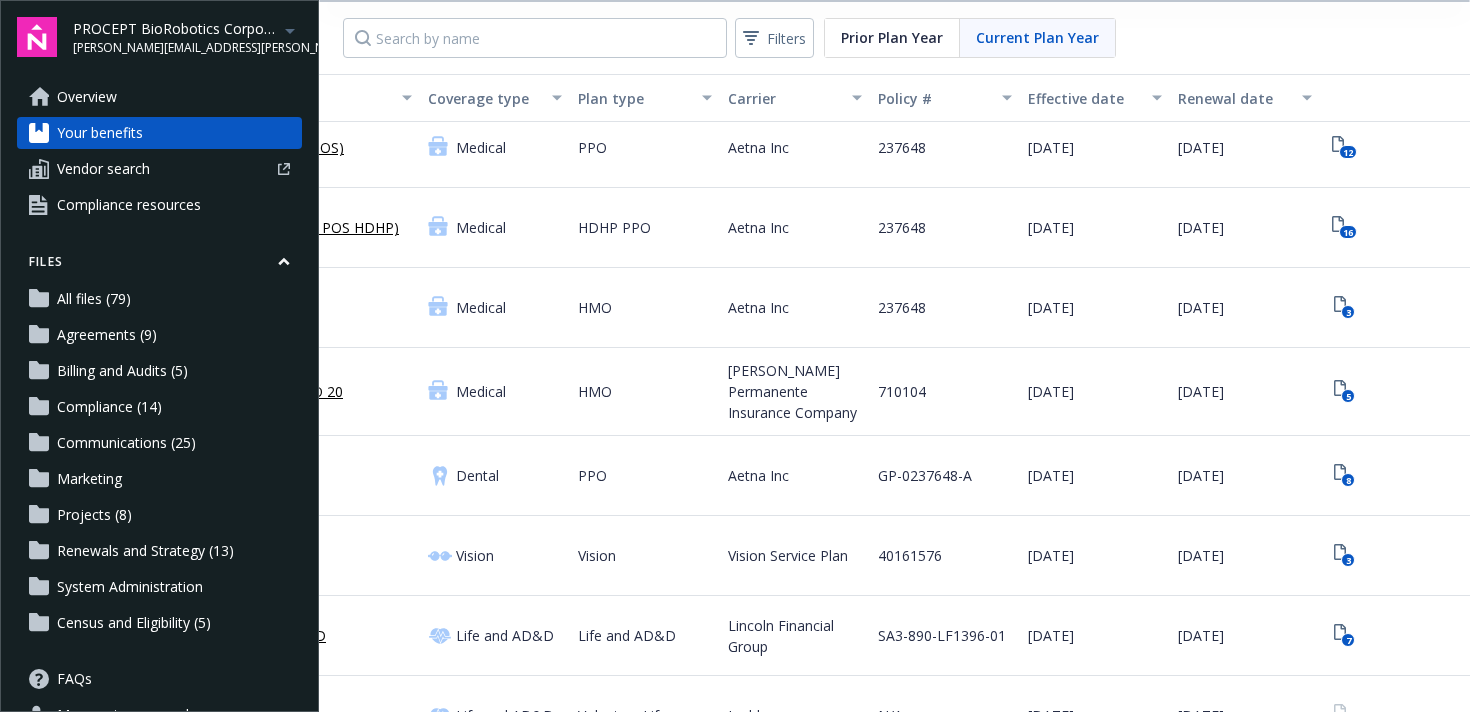 scroll, scrollTop: 16, scrollLeft: 209, axis: both 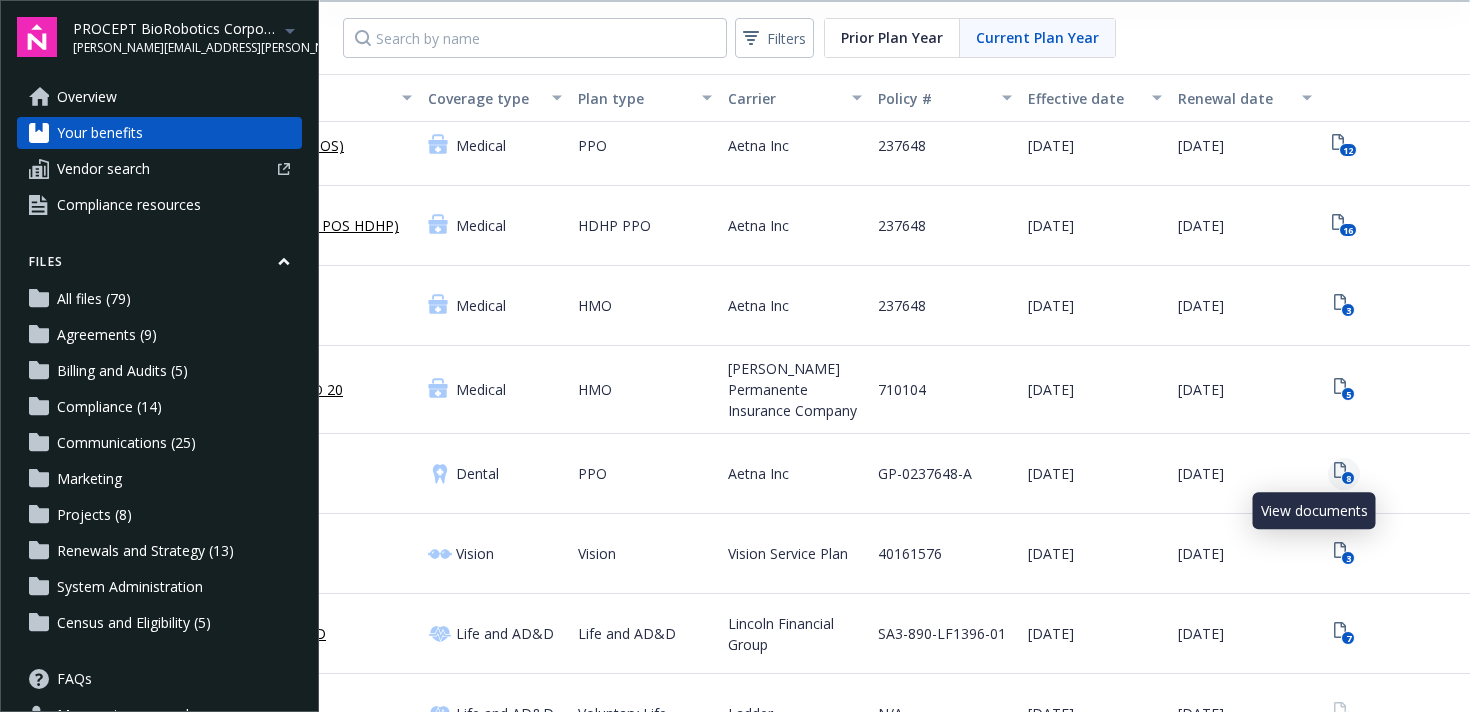 click on "8" 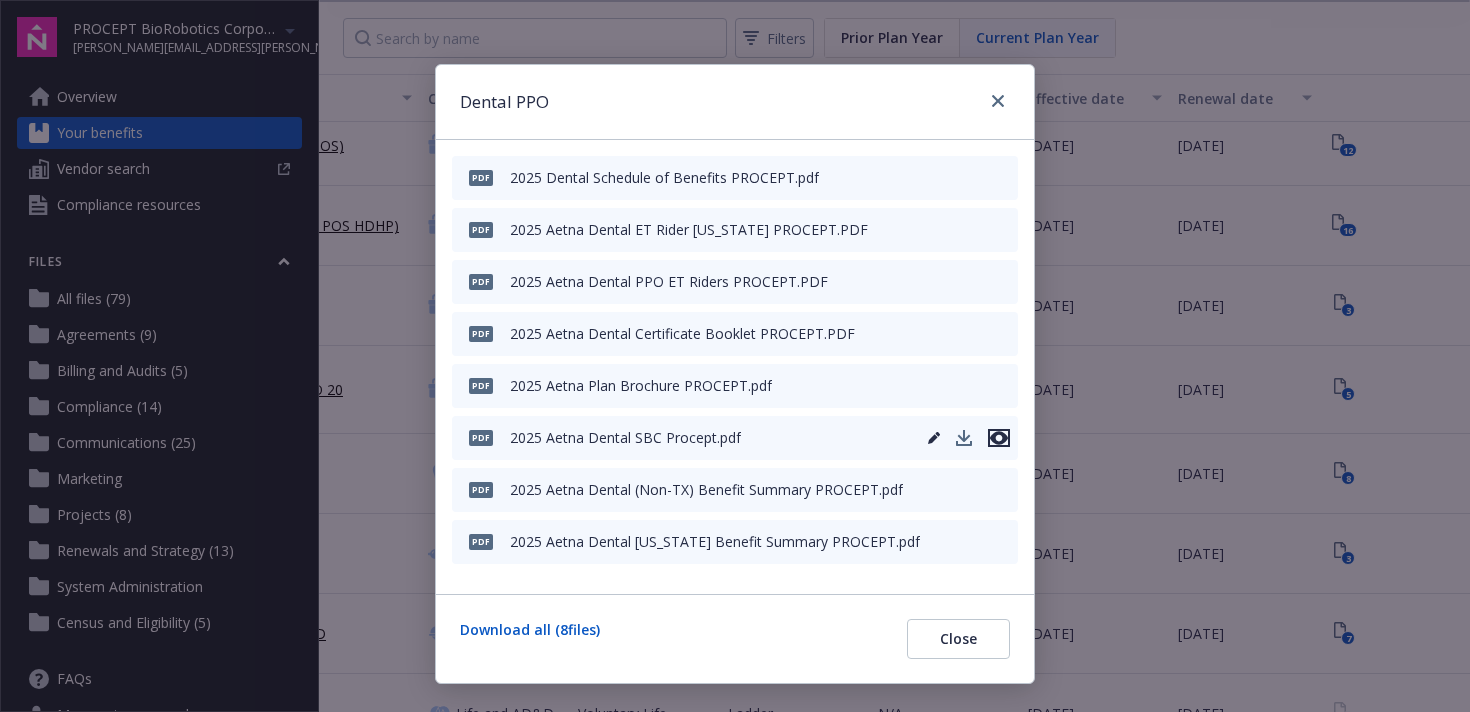 click 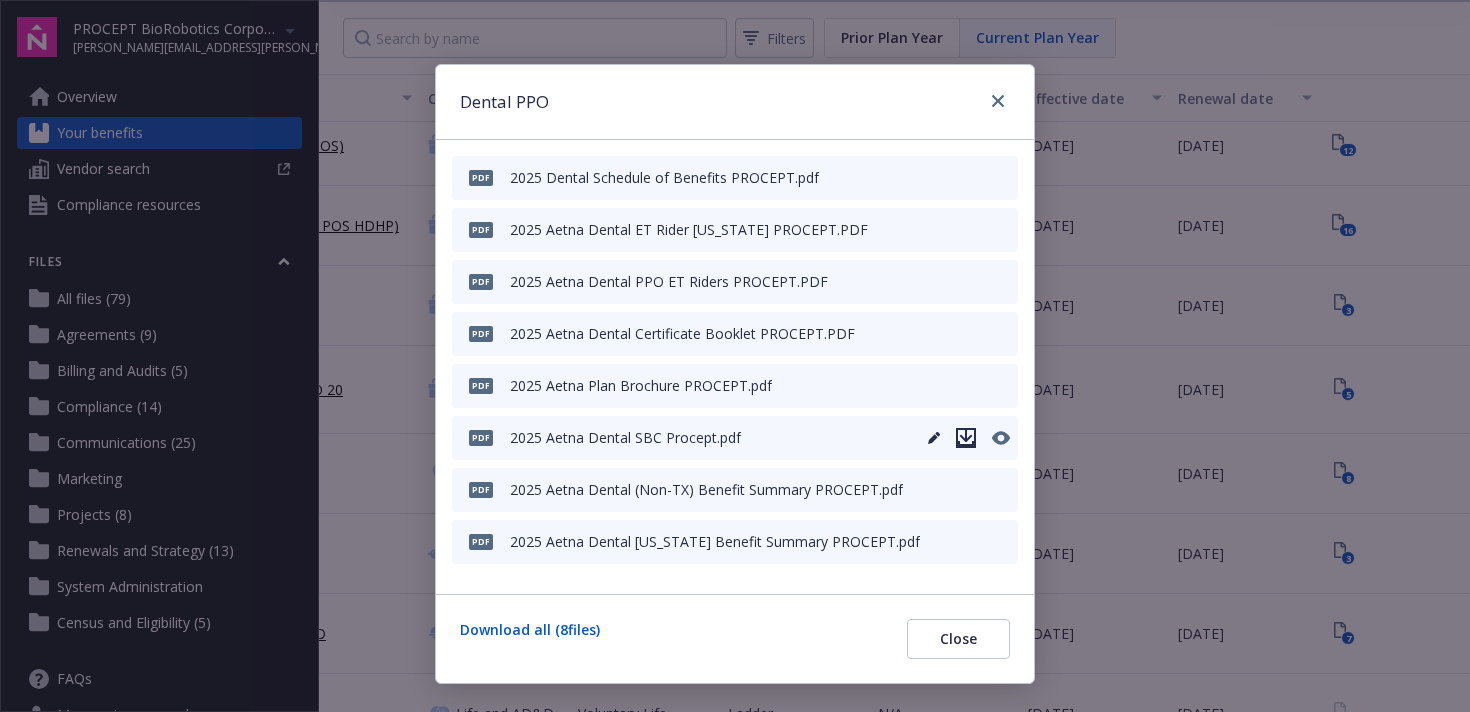 click 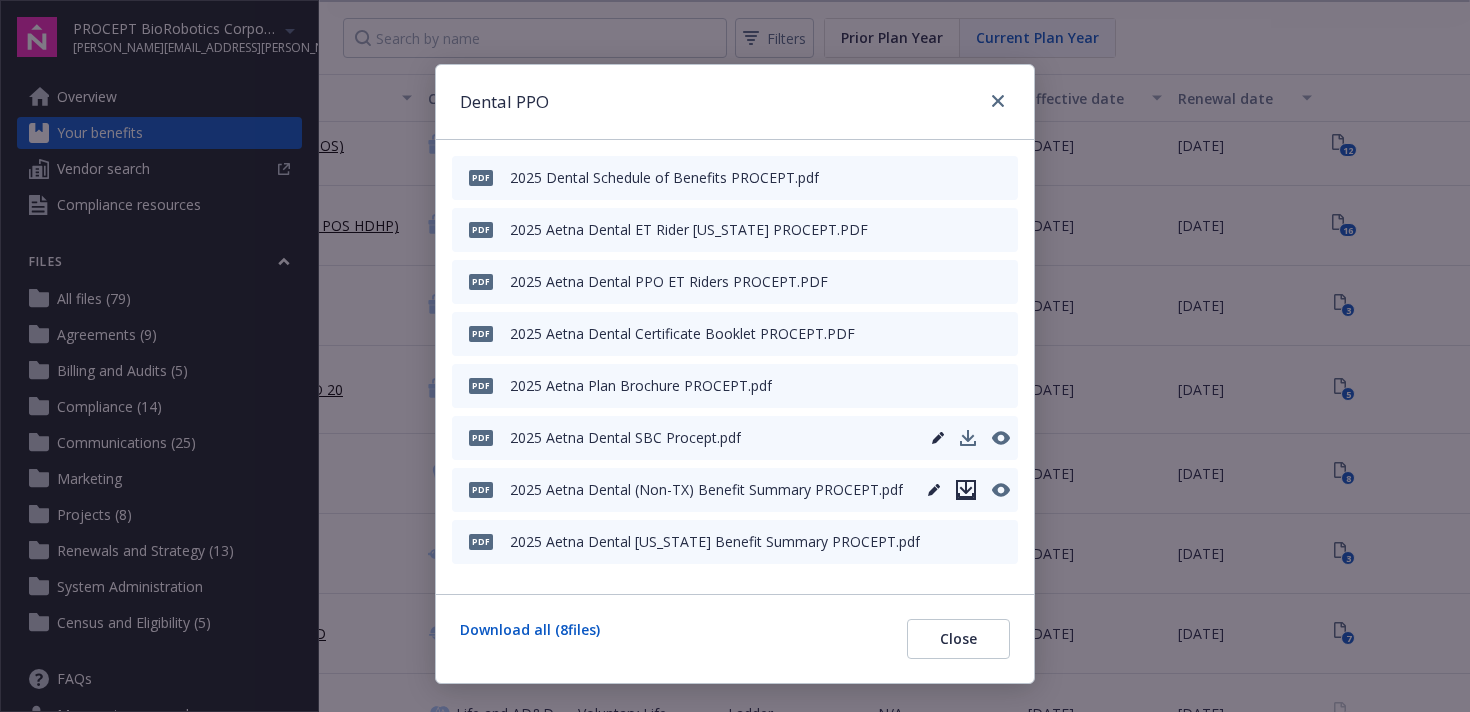 click 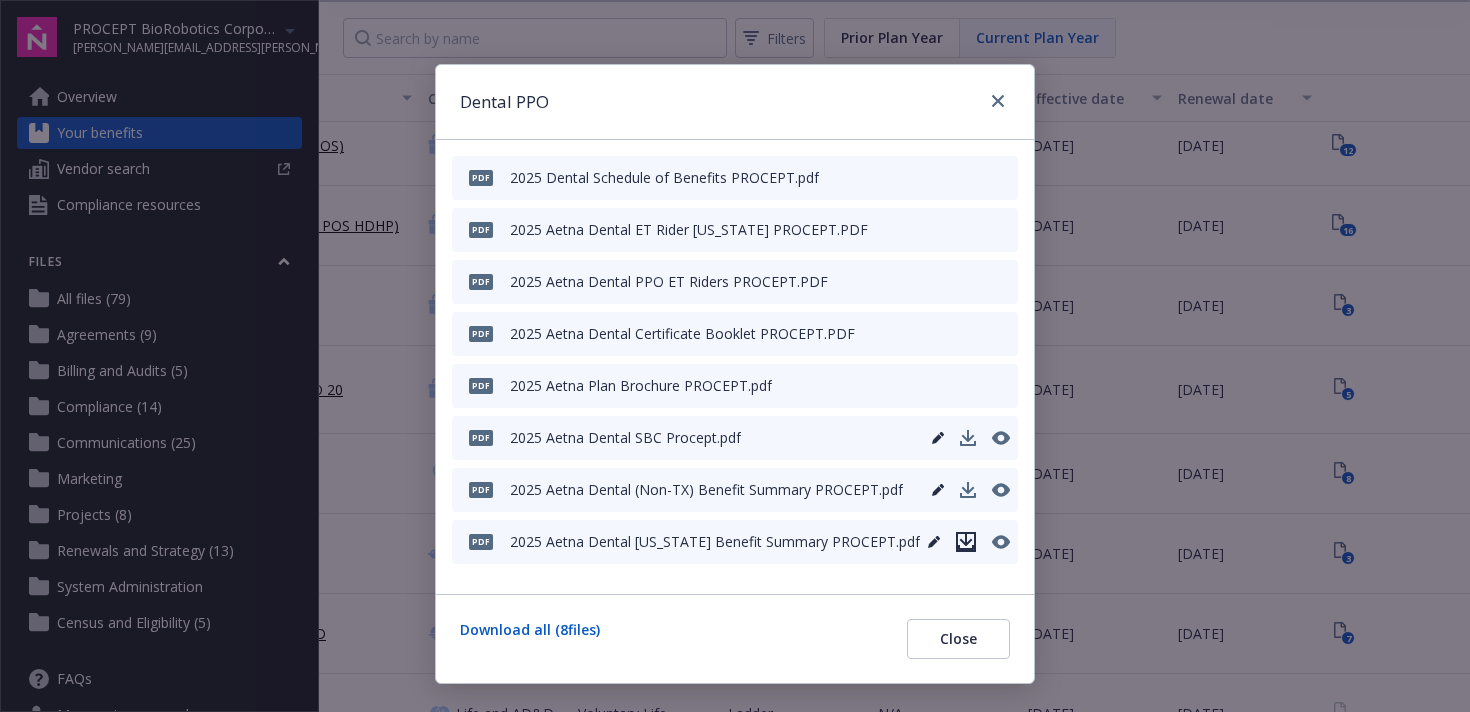 click 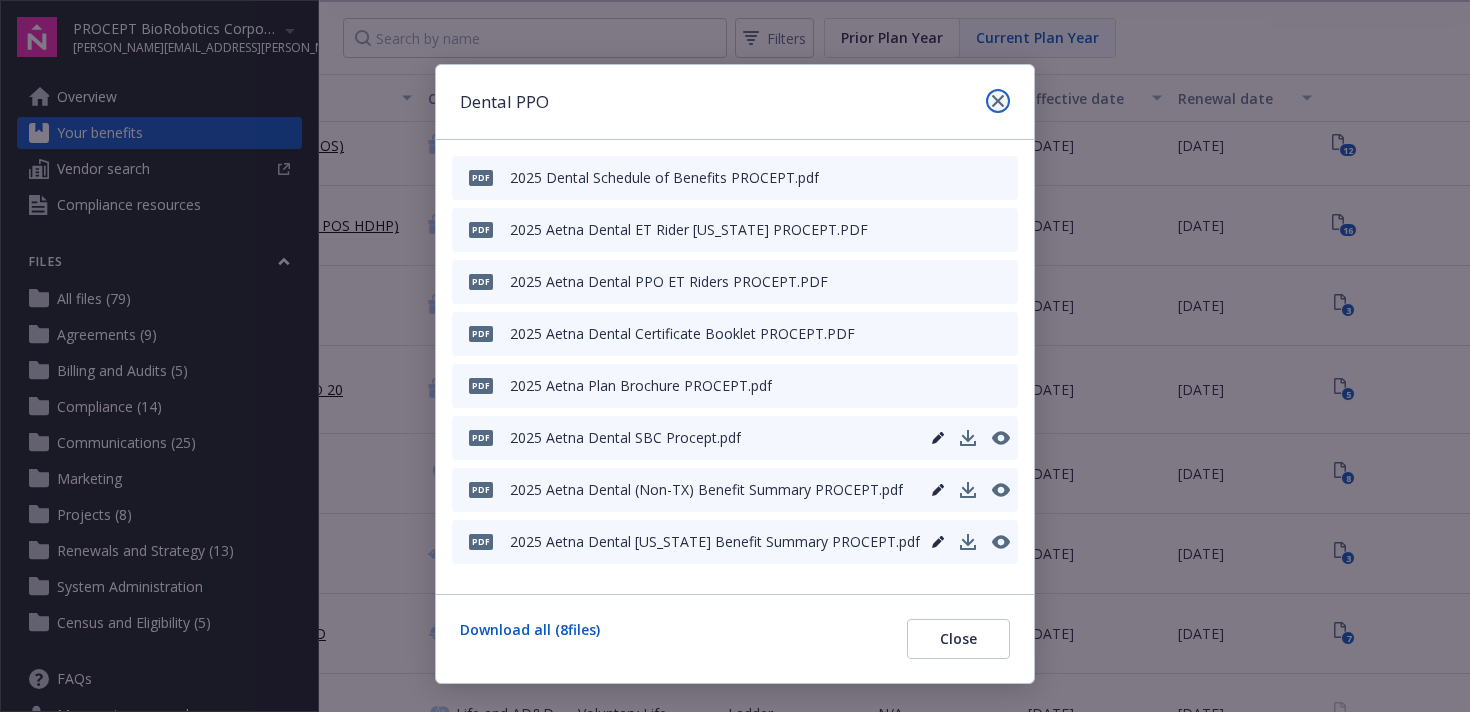 click at bounding box center [998, 101] 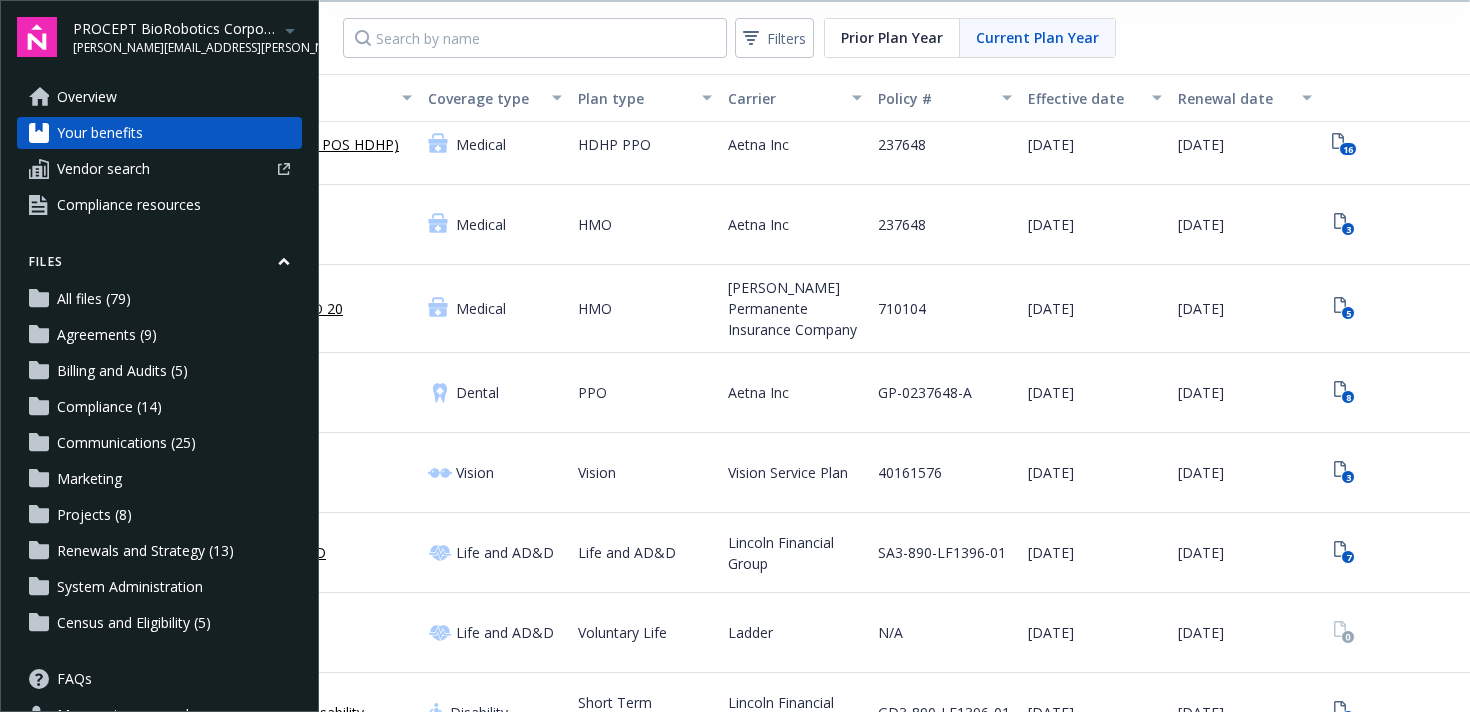 scroll, scrollTop: 98, scrollLeft: 209, axis: both 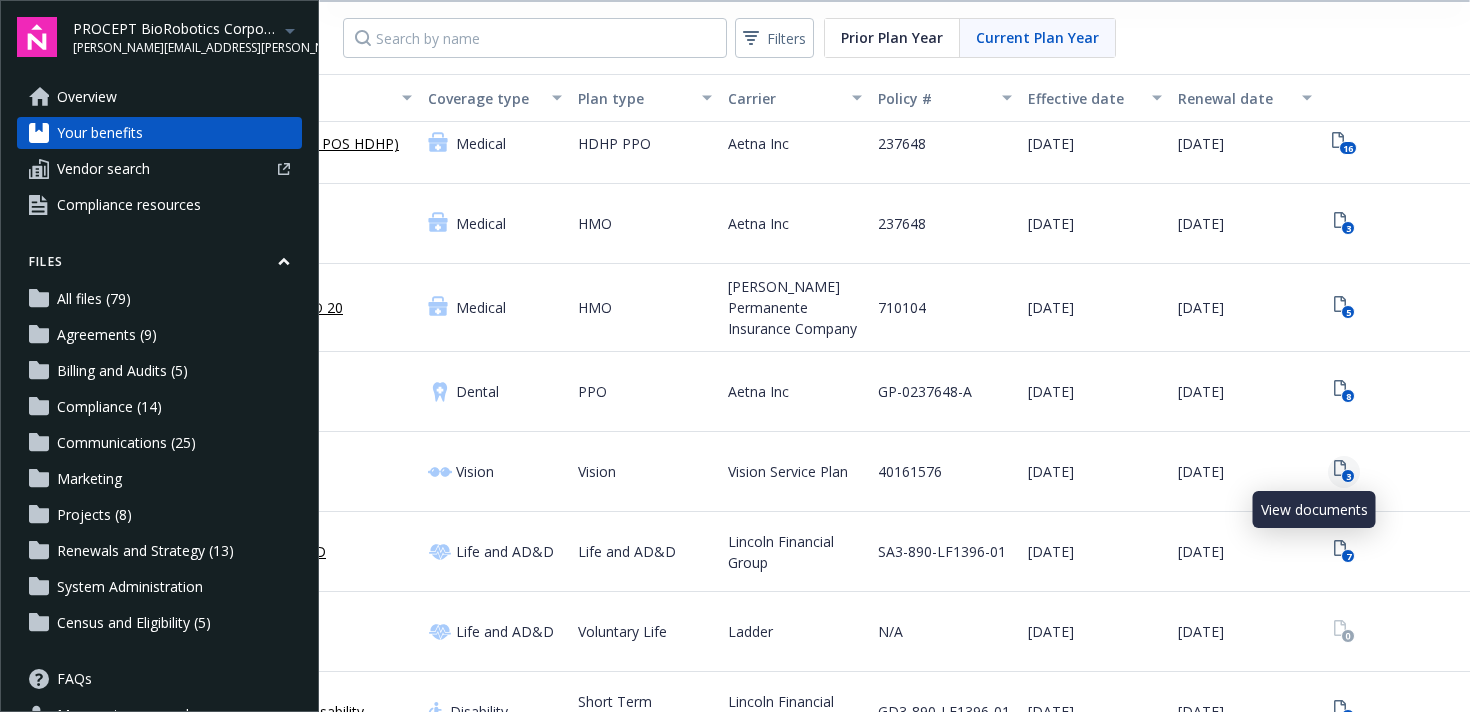 click on "3" 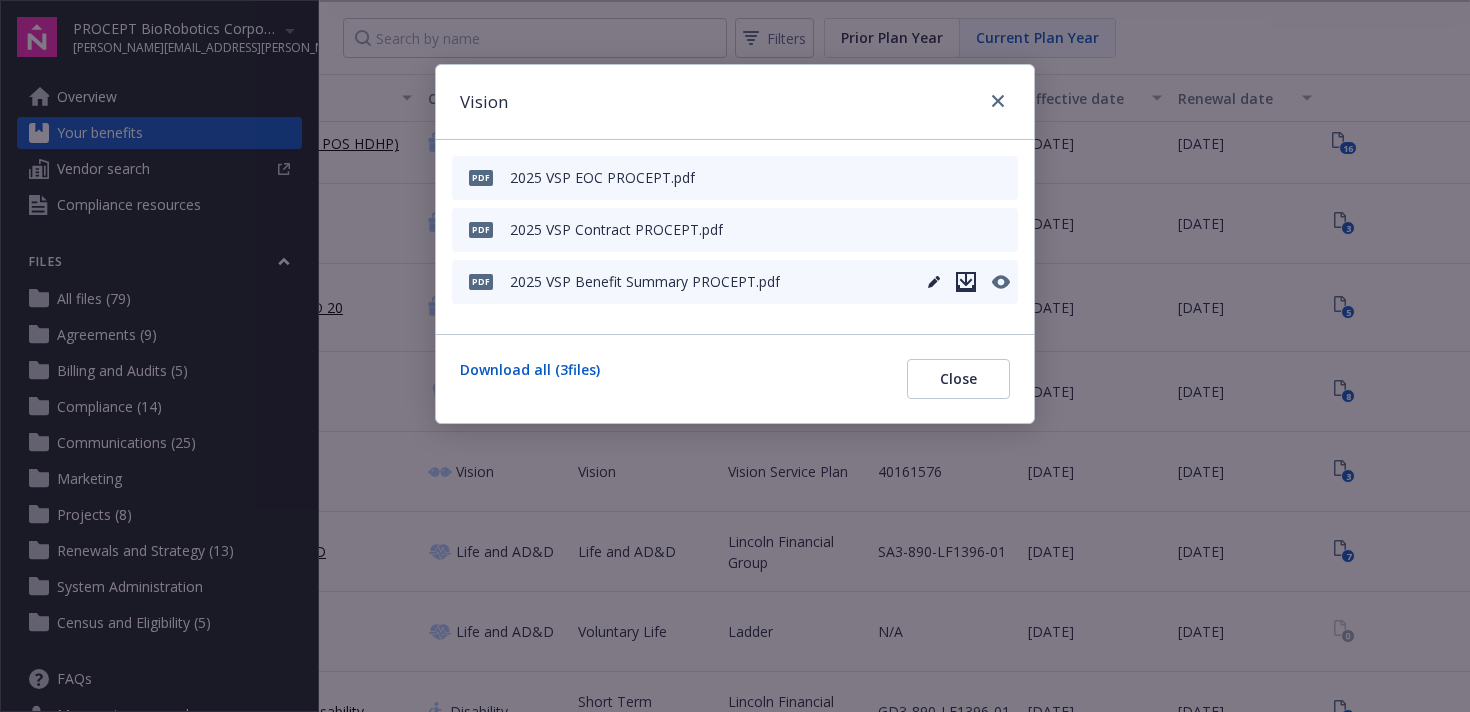 click 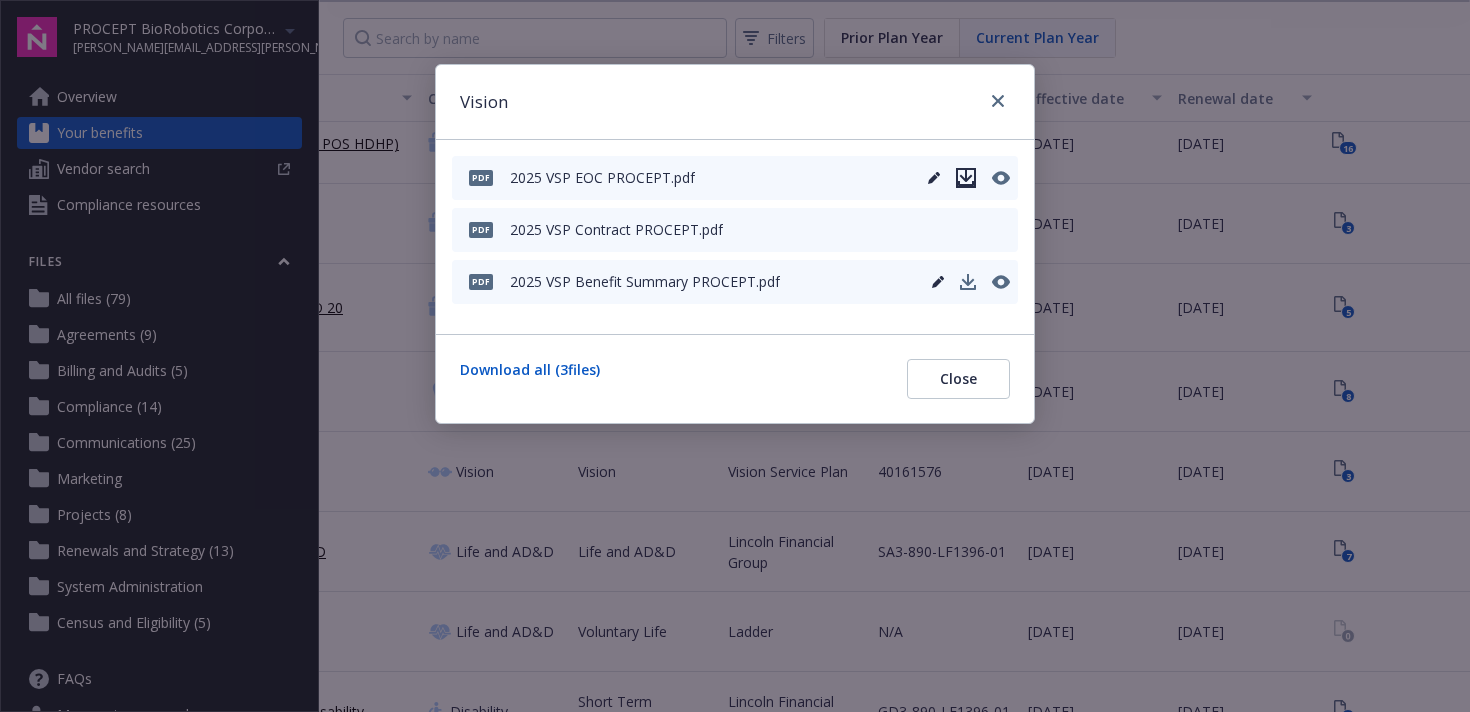 click 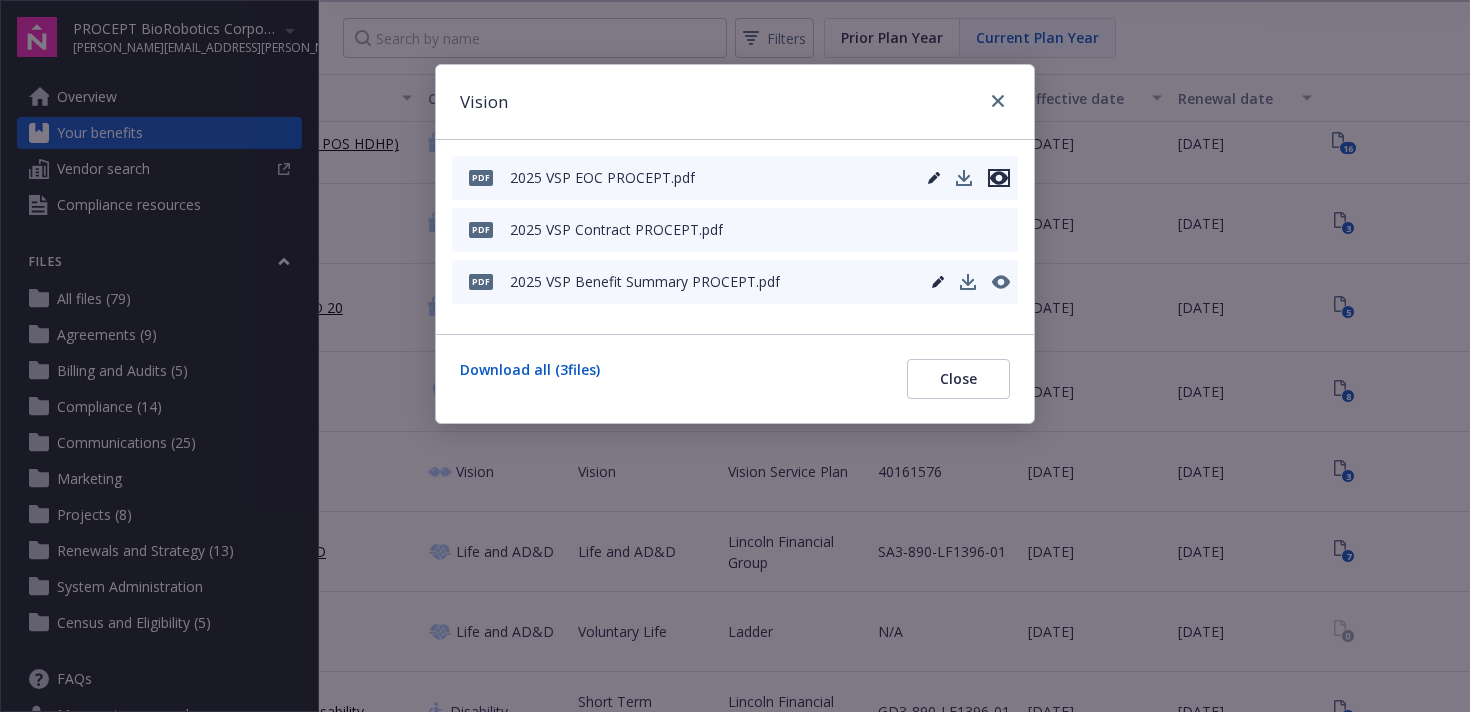 click 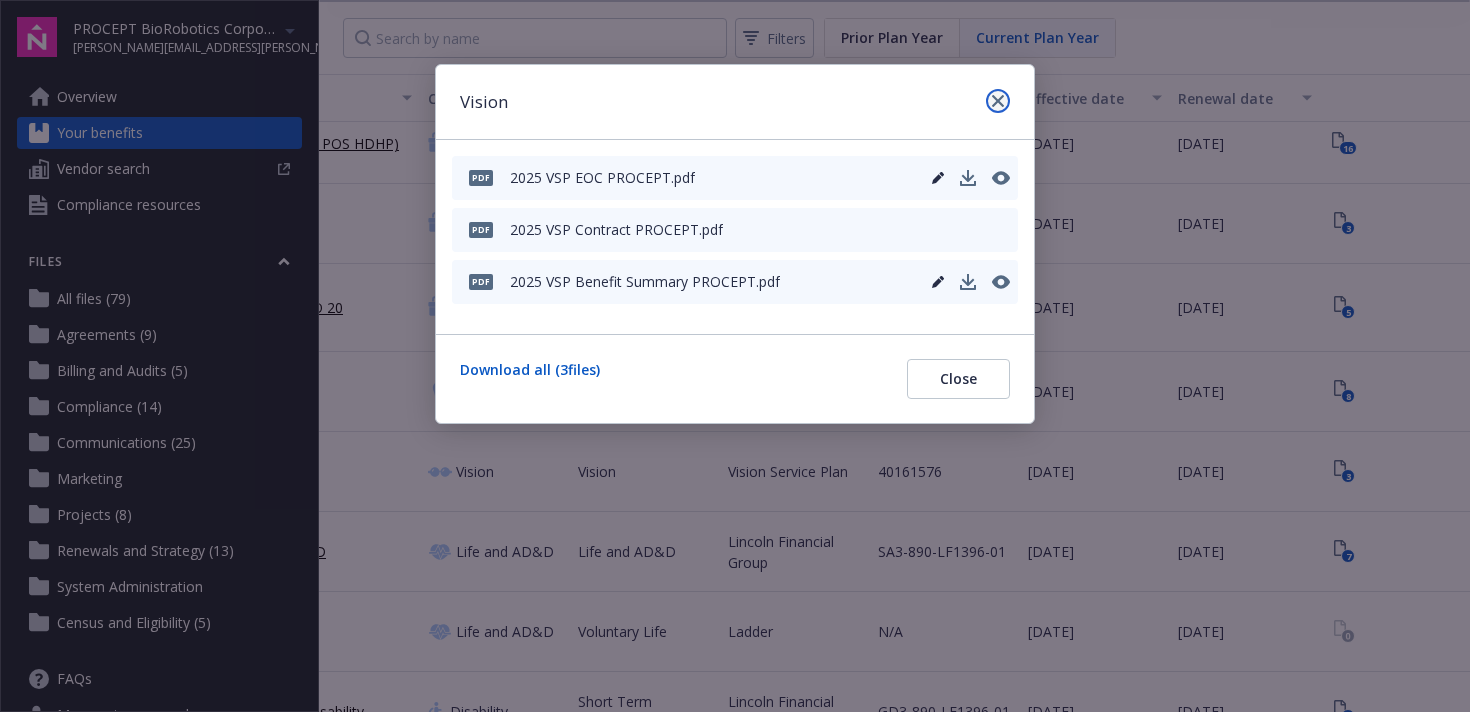 click 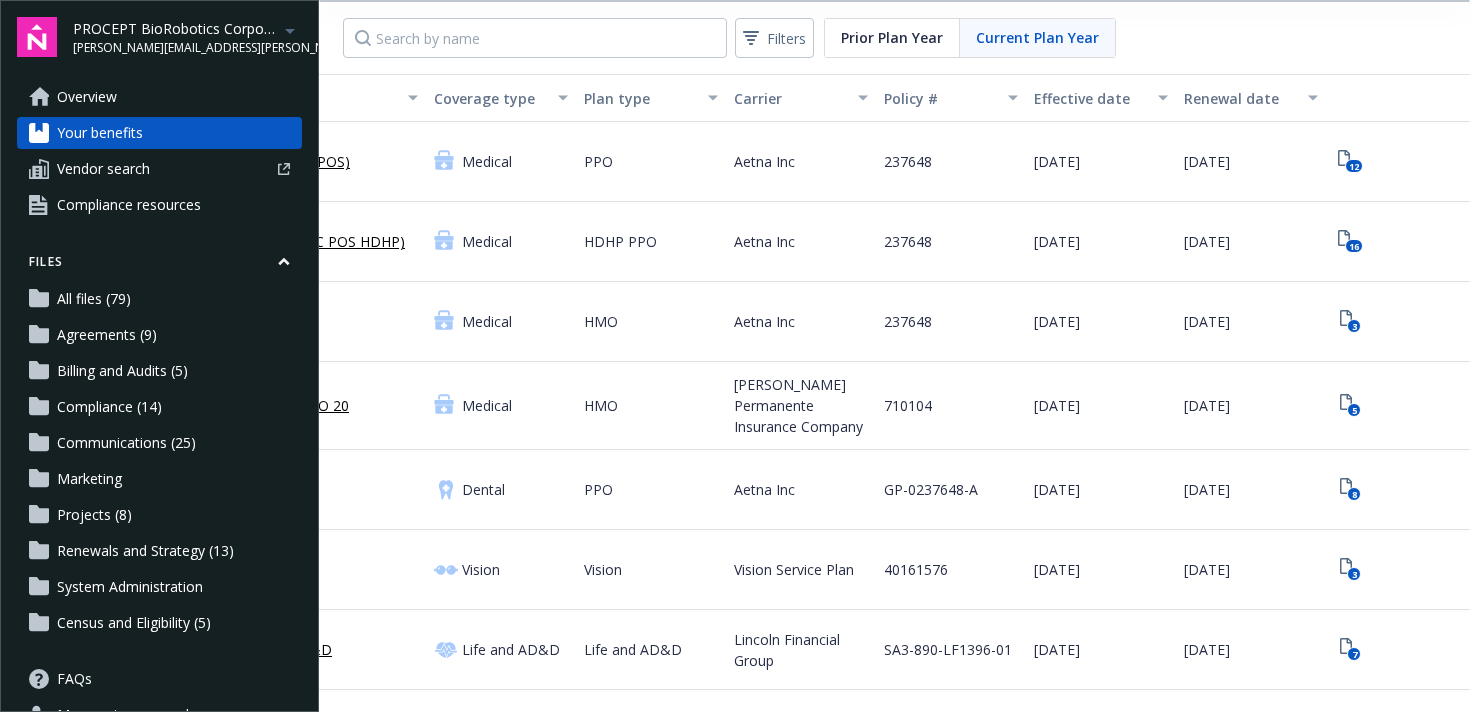 scroll, scrollTop: 0, scrollLeft: 162, axis: horizontal 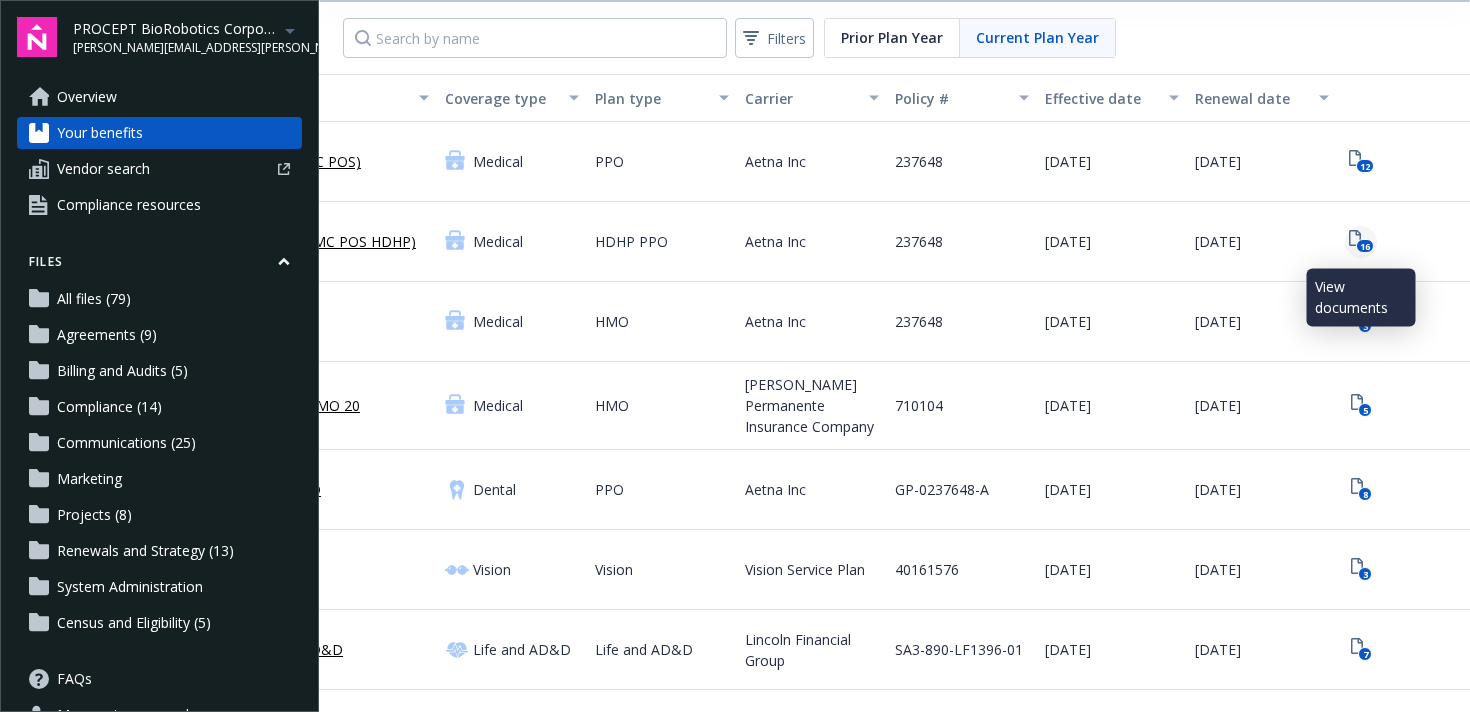 click on "16" 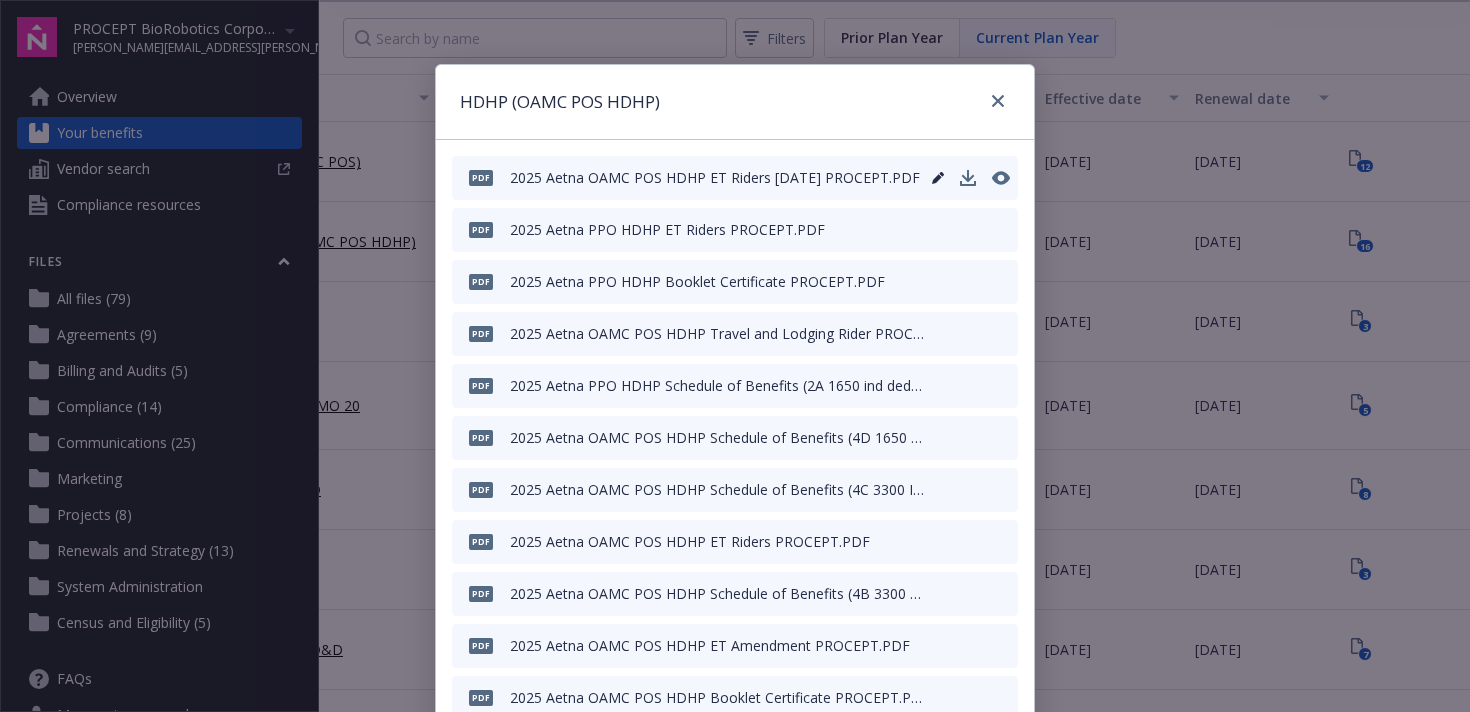 scroll, scrollTop: 451, scrollLeft: 0, axis: vertical 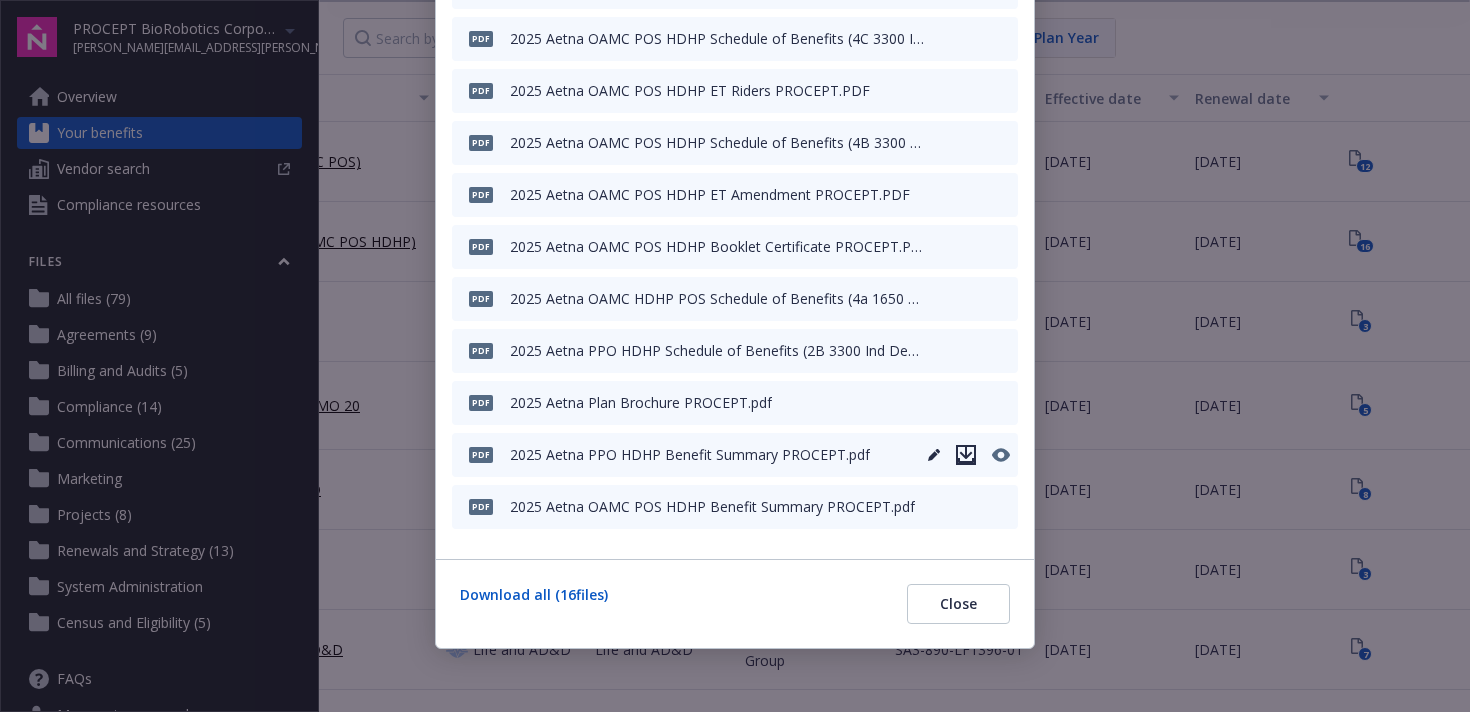 click 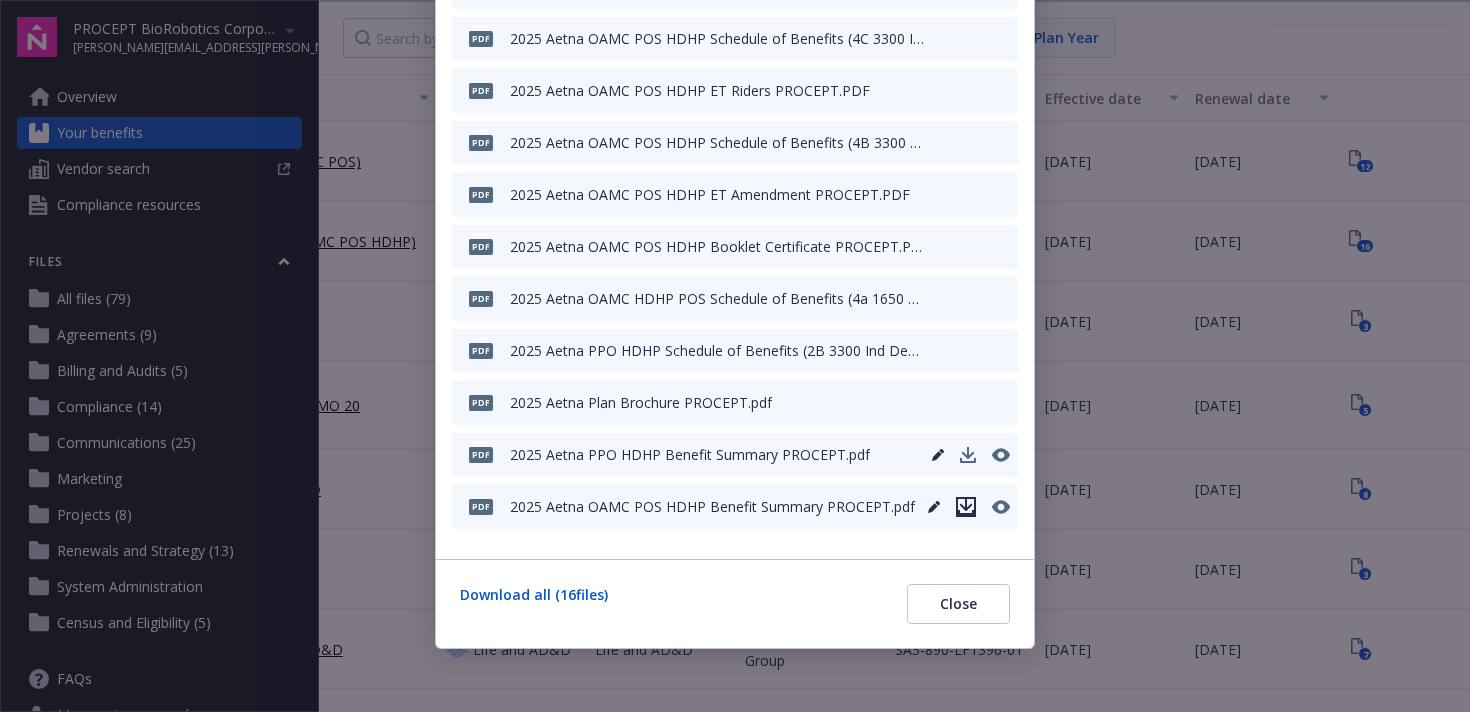 click 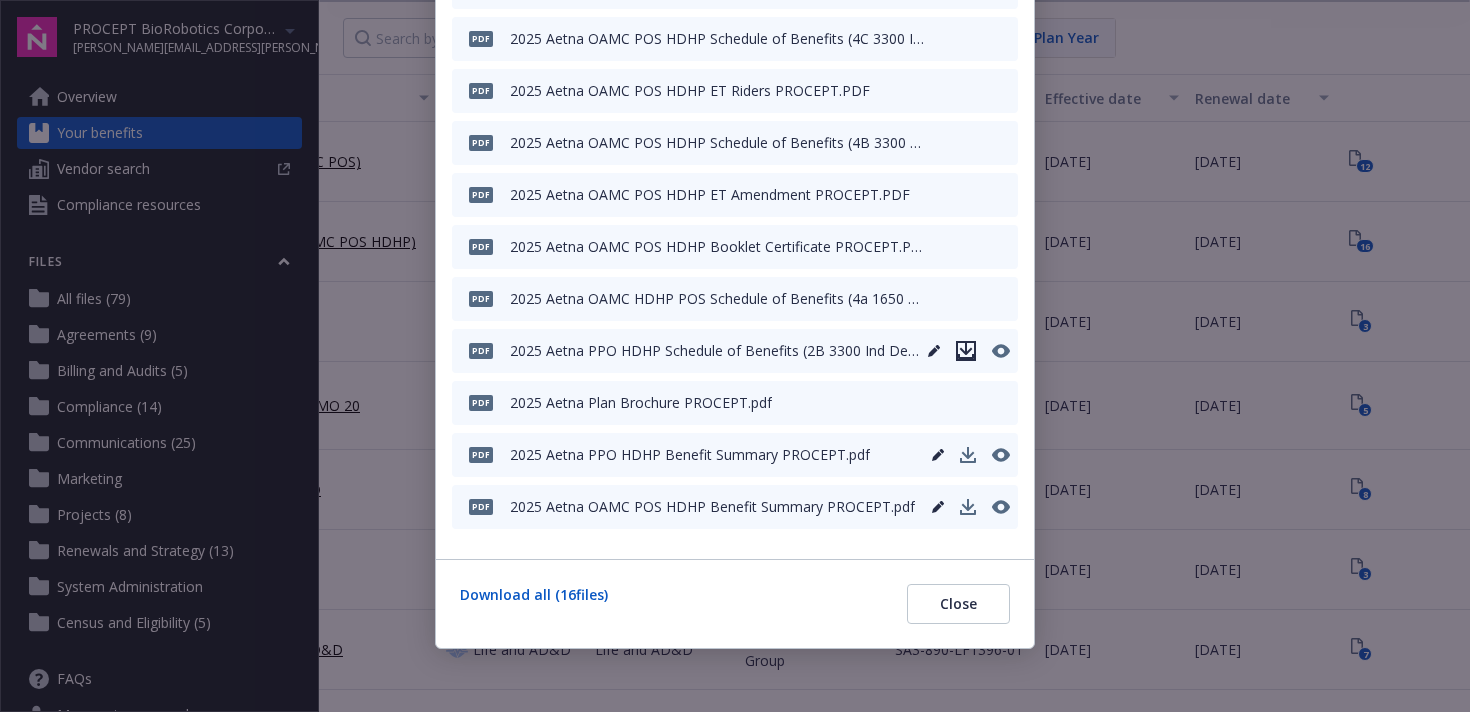 click 